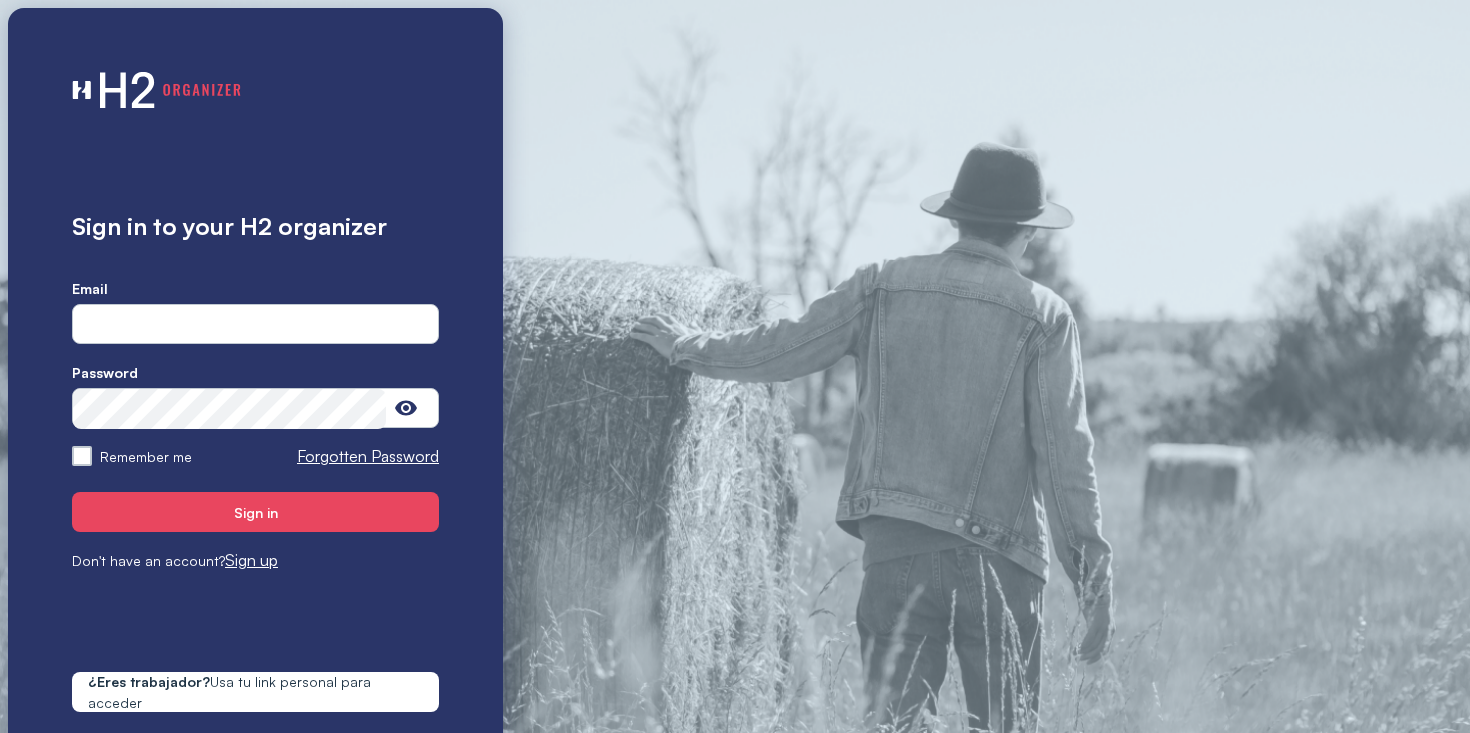 scroll, scrollTop: 0, scrollLeft: 0, axis: both 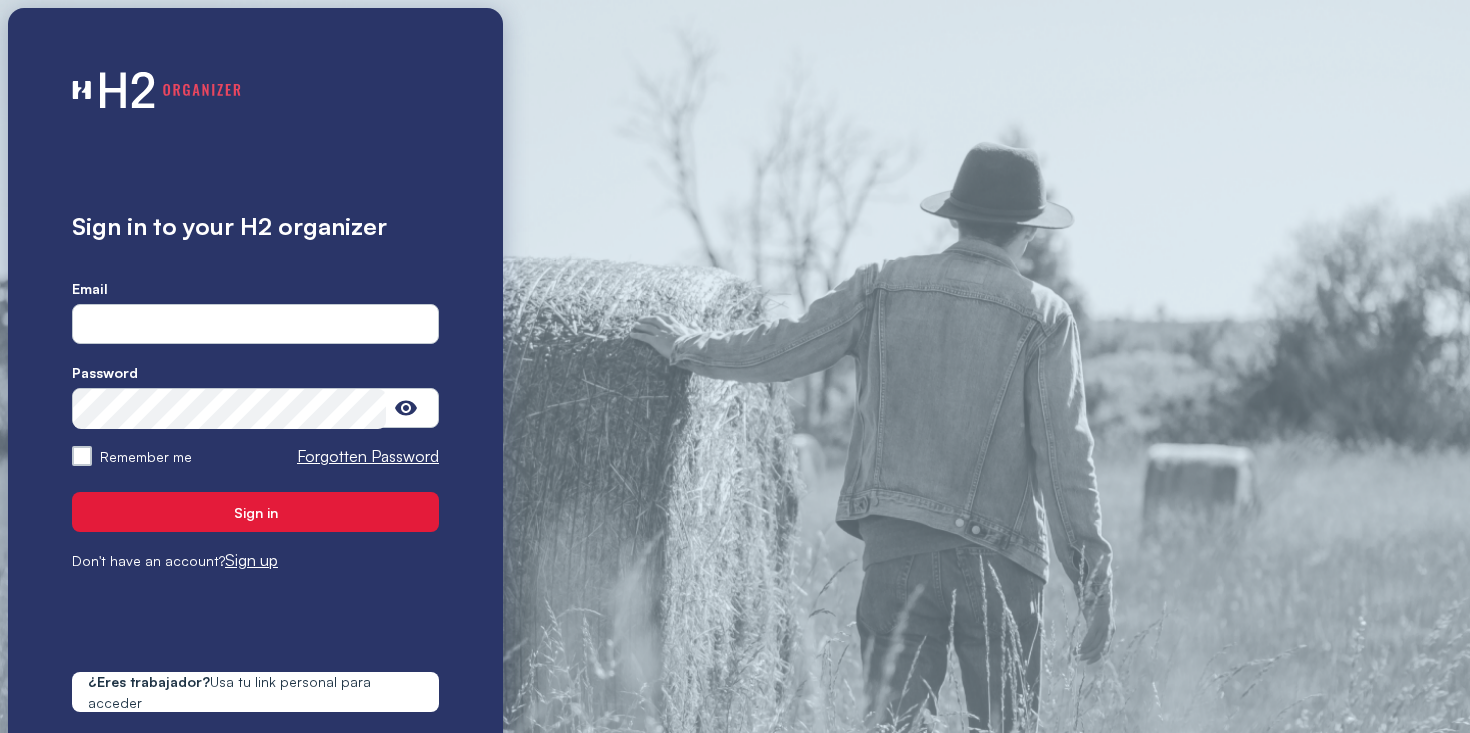 type on "**********" 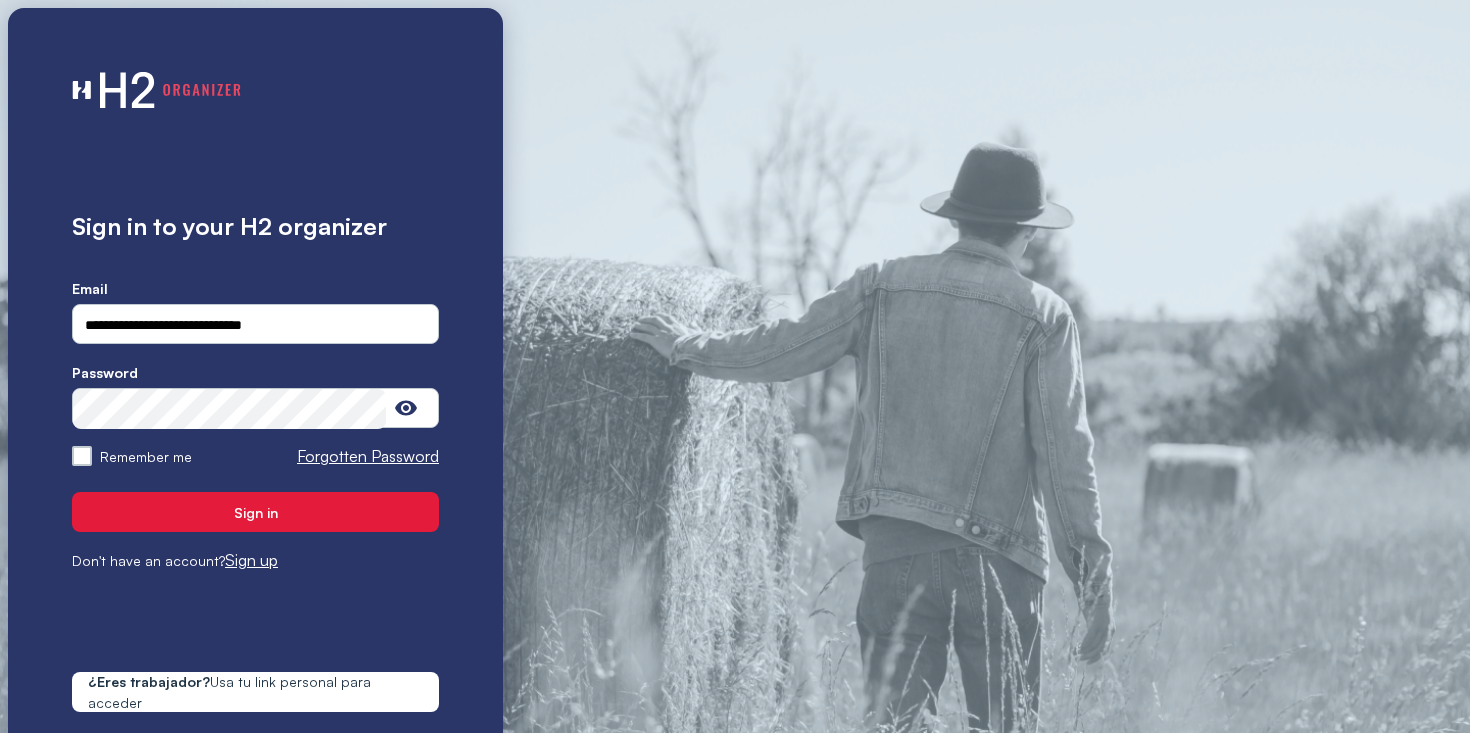 click on "Sign in" at bounding box center (256, 512) 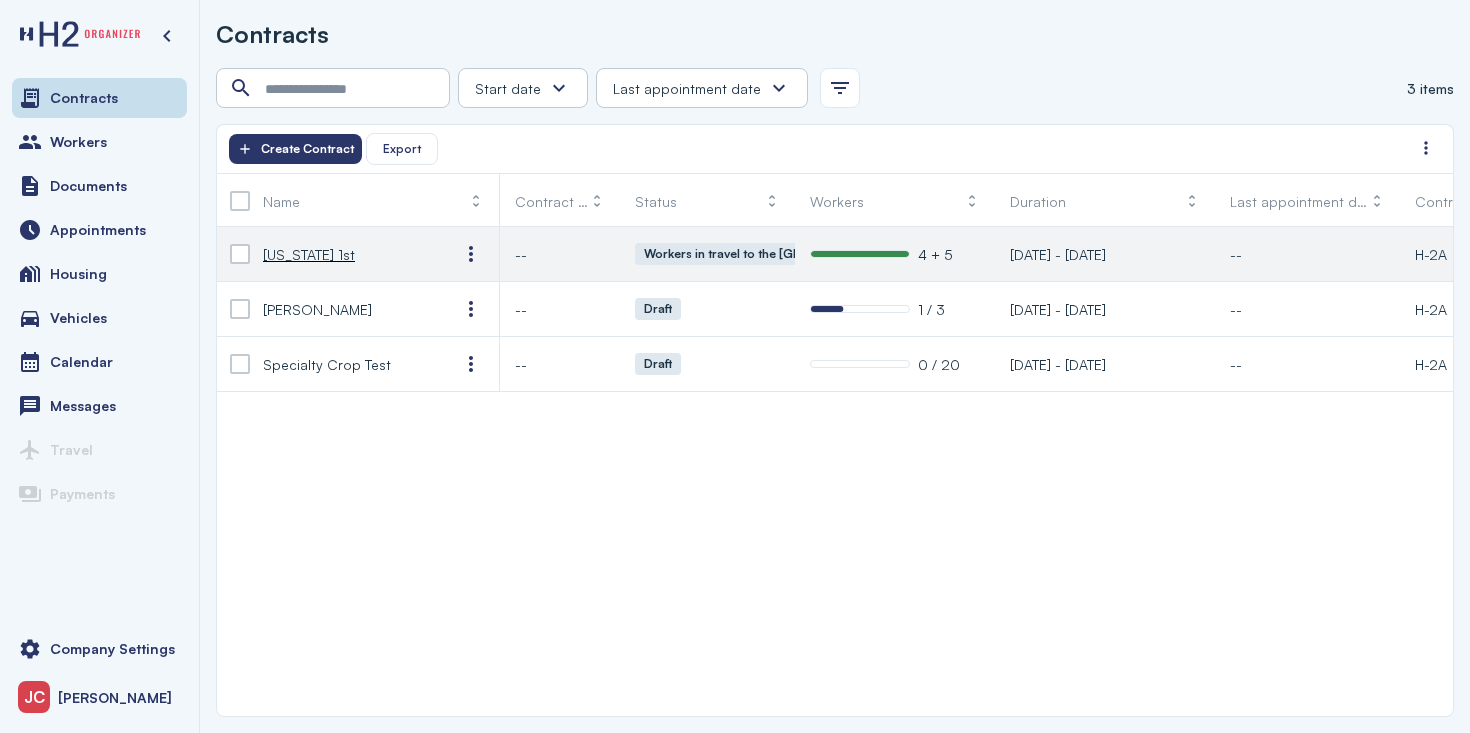 click on "4 + 5" at bounding box center [935, 254] 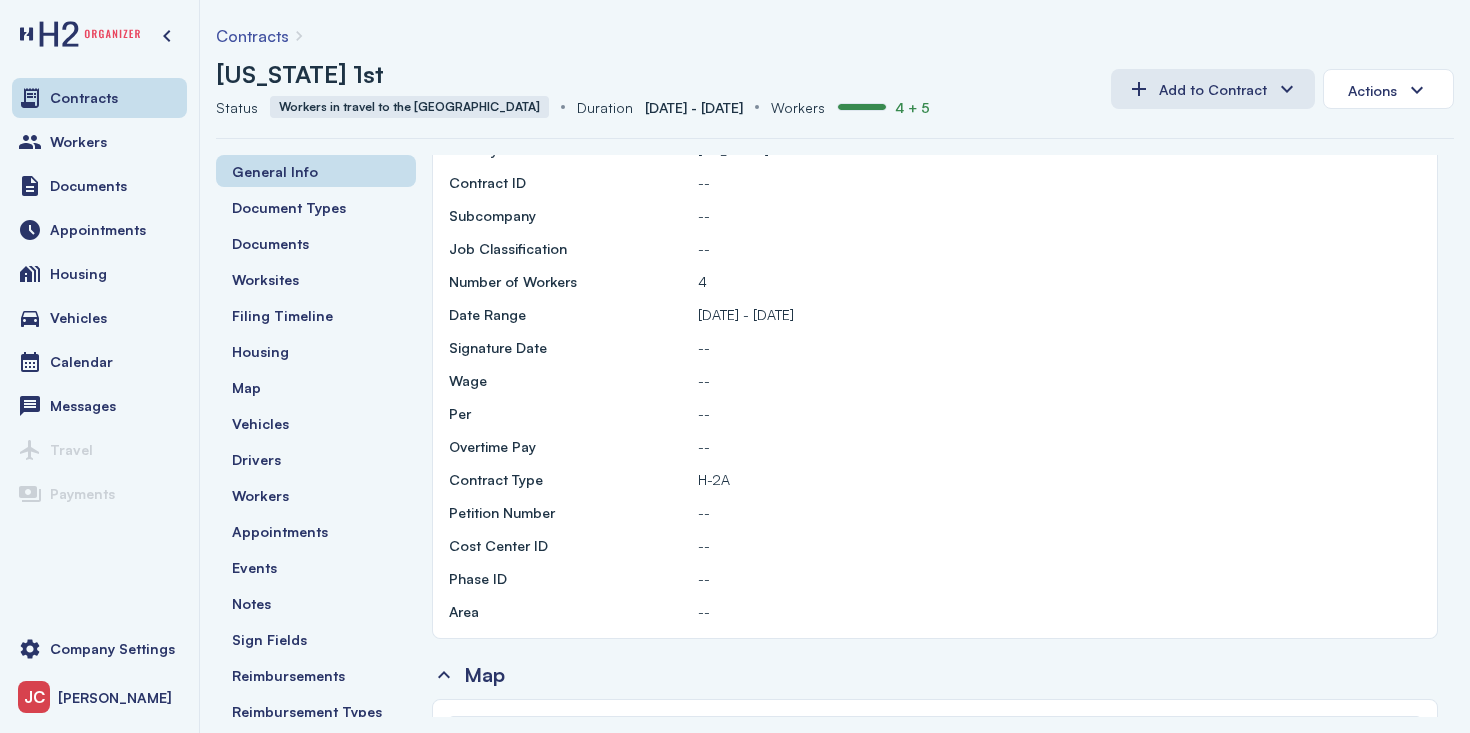 scroll, scrollTop: 0, scrollLeft: 0, axis: both 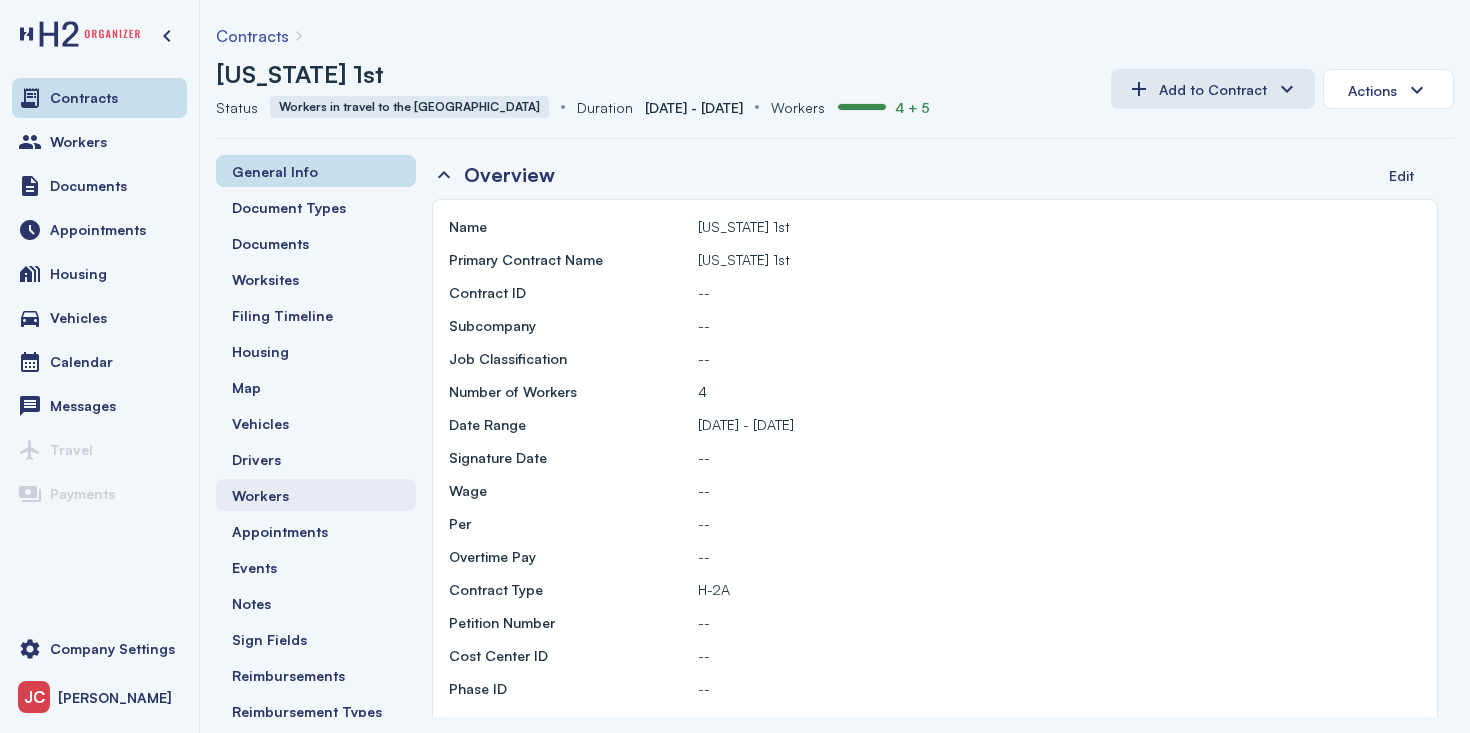 click on "Workers" at bounding box center [260, 495] 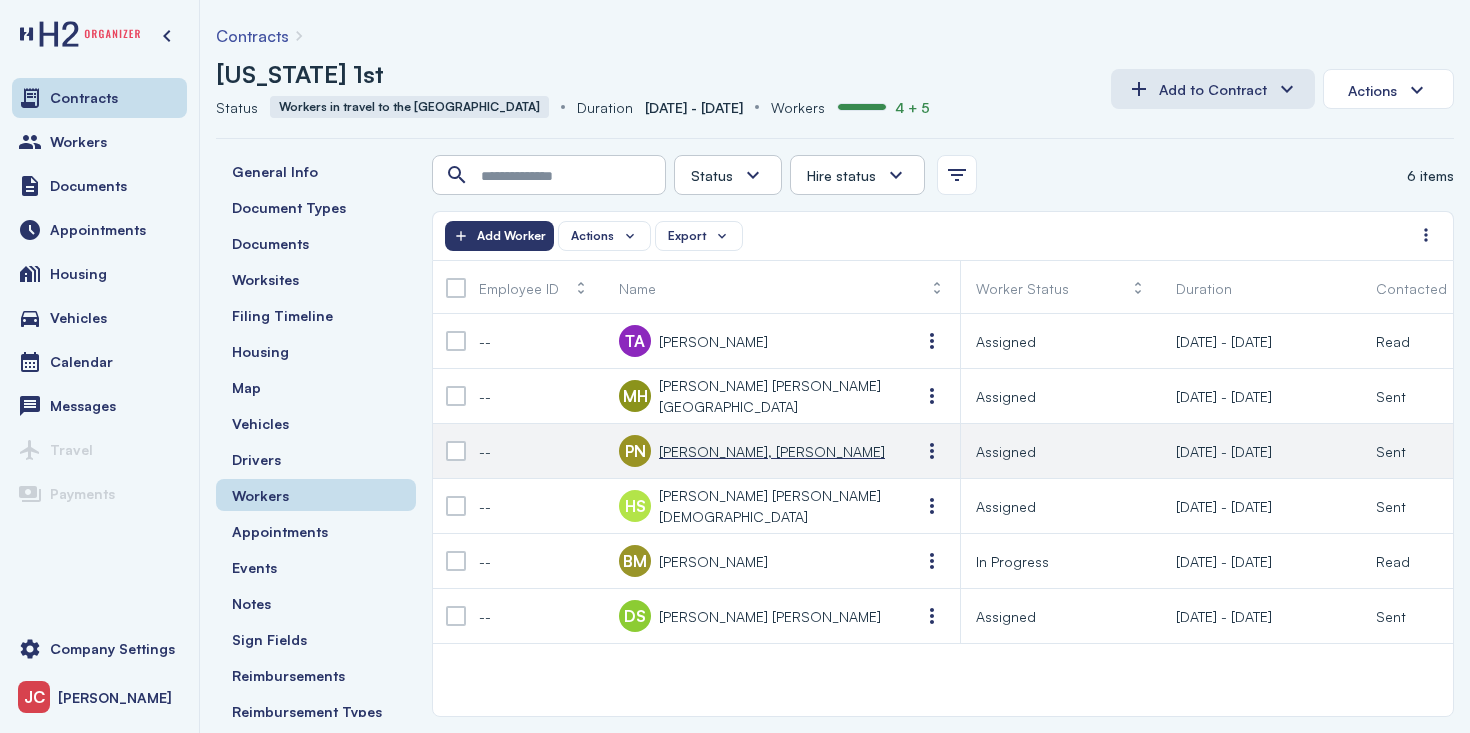 click on "[PERSON_NAME], [PERSON_NAME]" at bounding box center [772, 451] 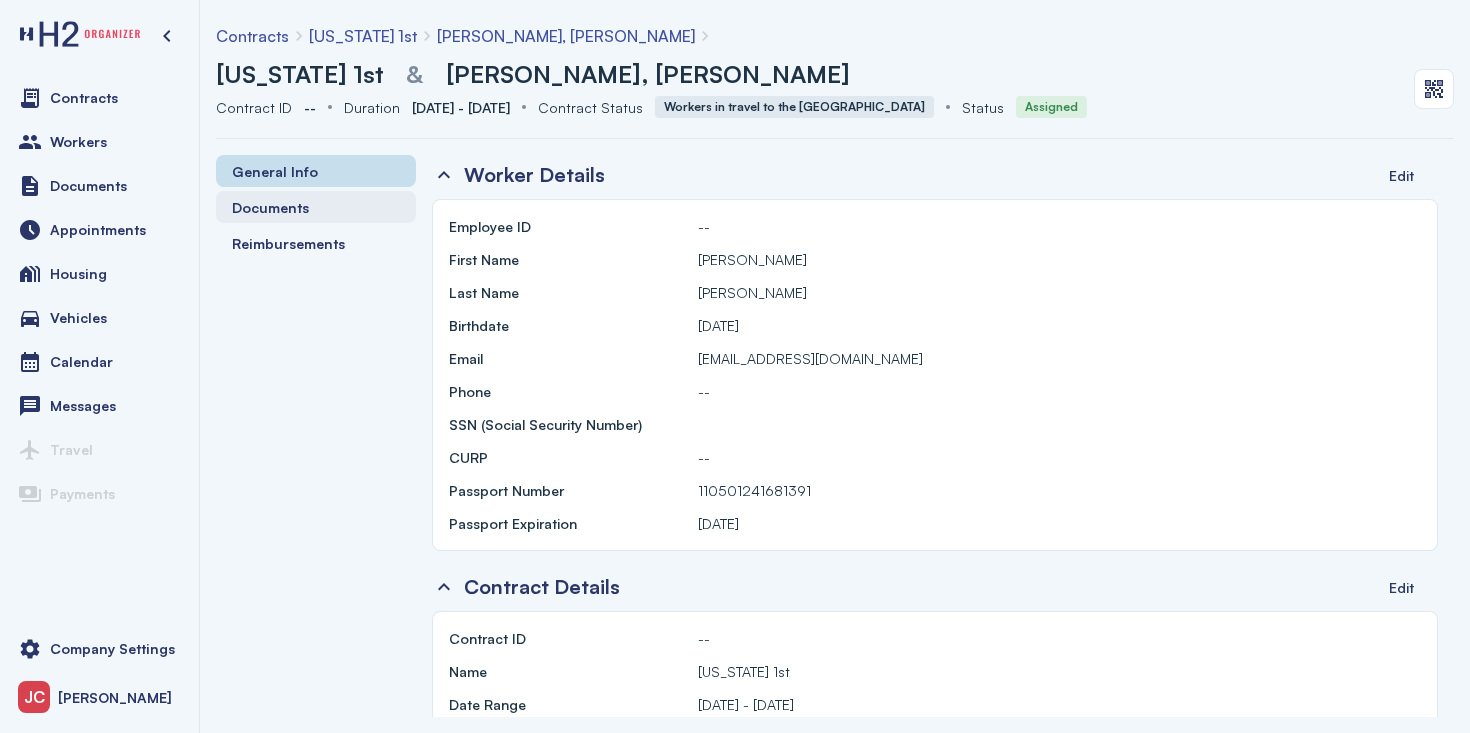 click on "Documents" at bounding box center (270, 207) 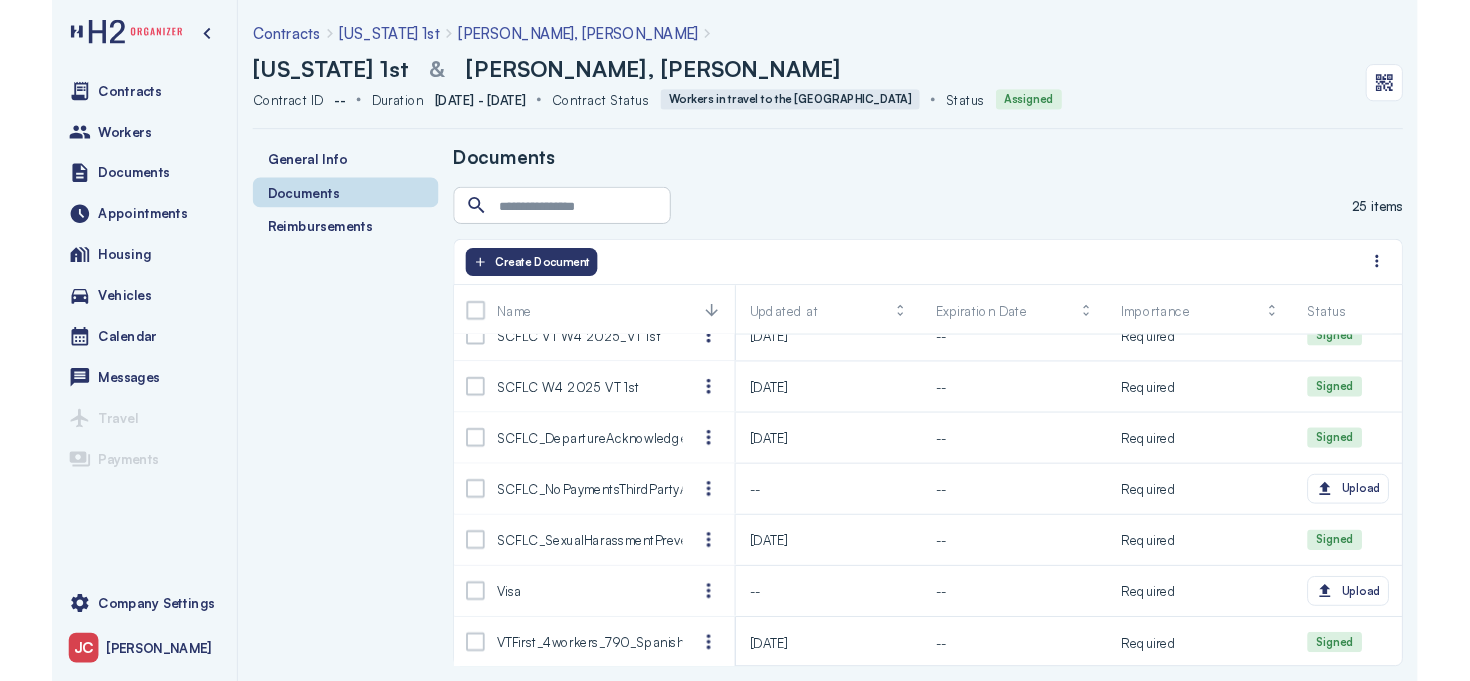 scroll, scrollTop: 1002, scrollLeft: 0, axis: vertical 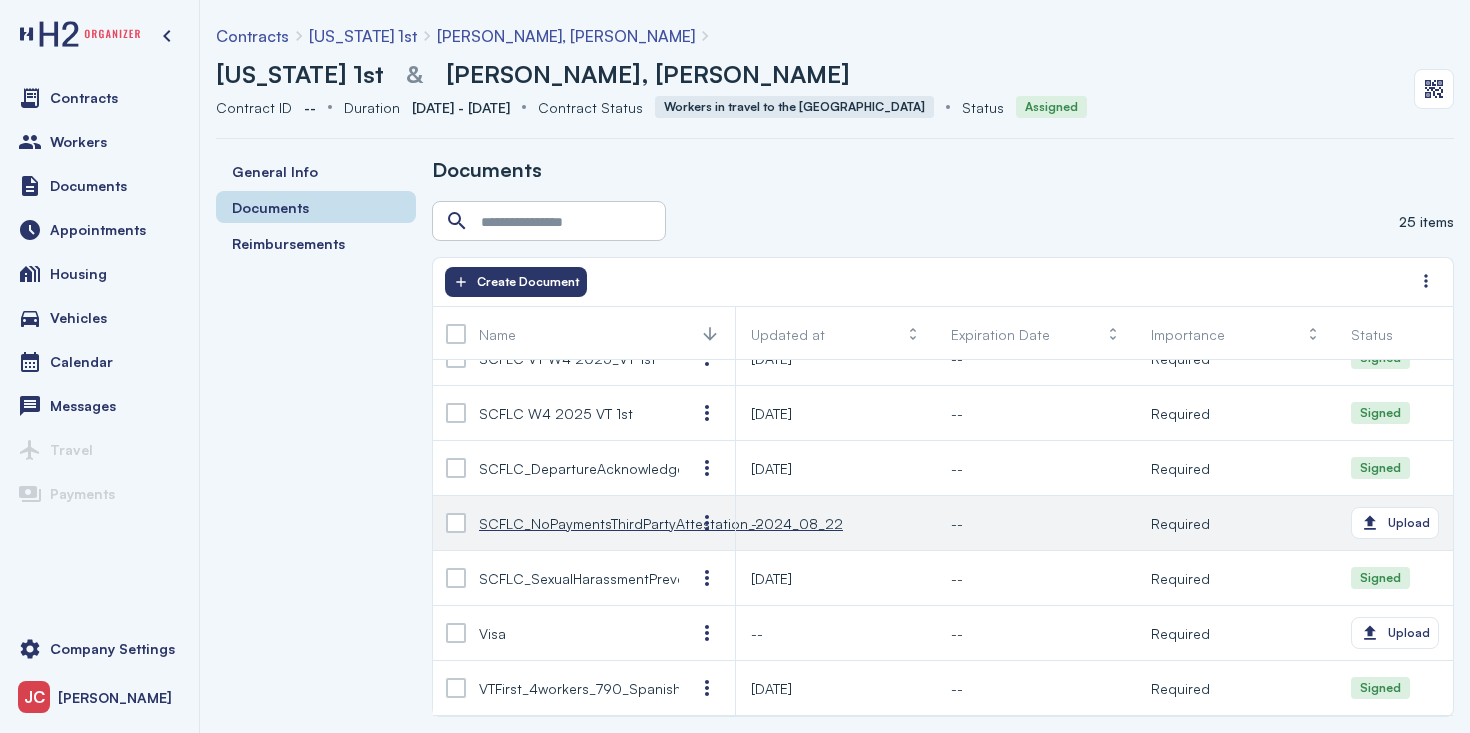 click on "SCFLC_NoPaymentsThirdPartyAttestation_2024_08_22" at bounding box center [661, 523] 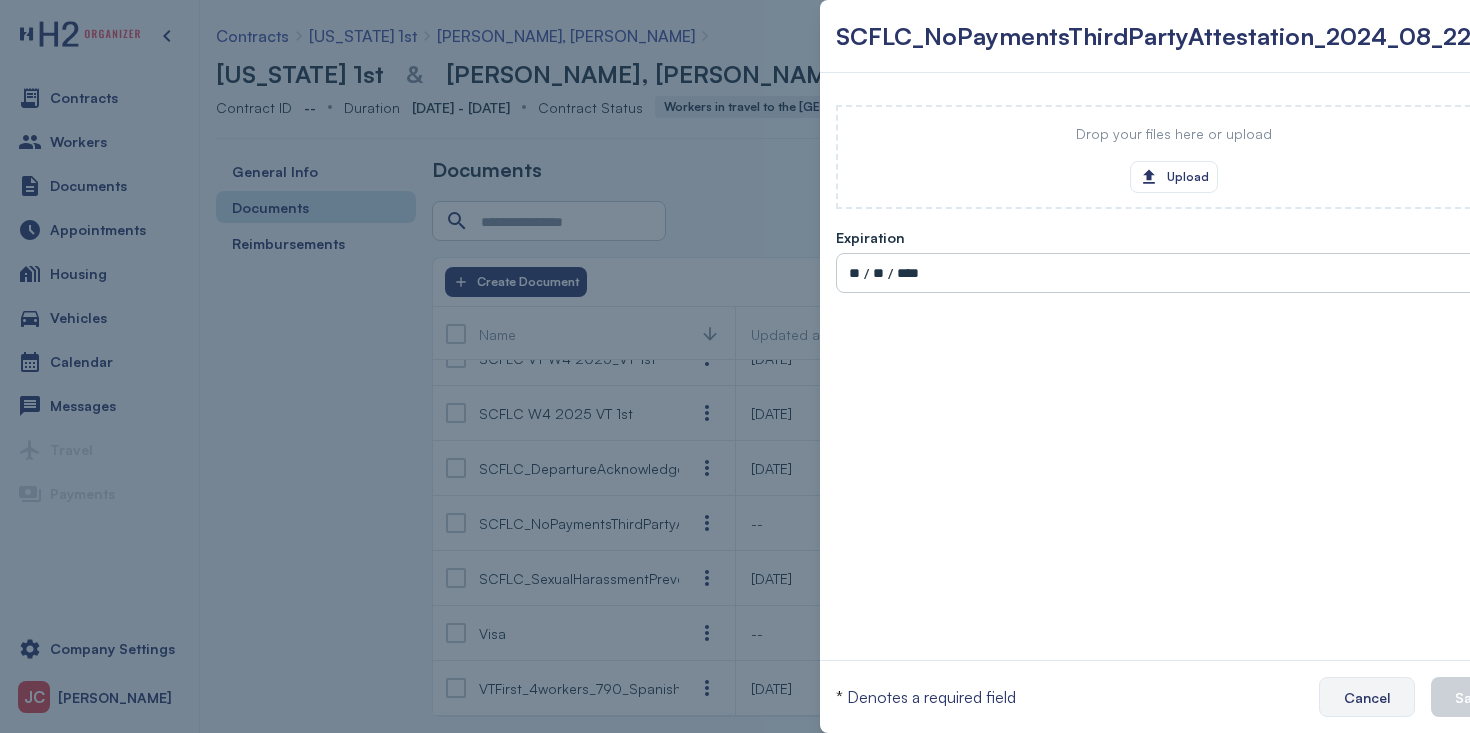 click on "Cancel" at bounding box center [1367, 697] 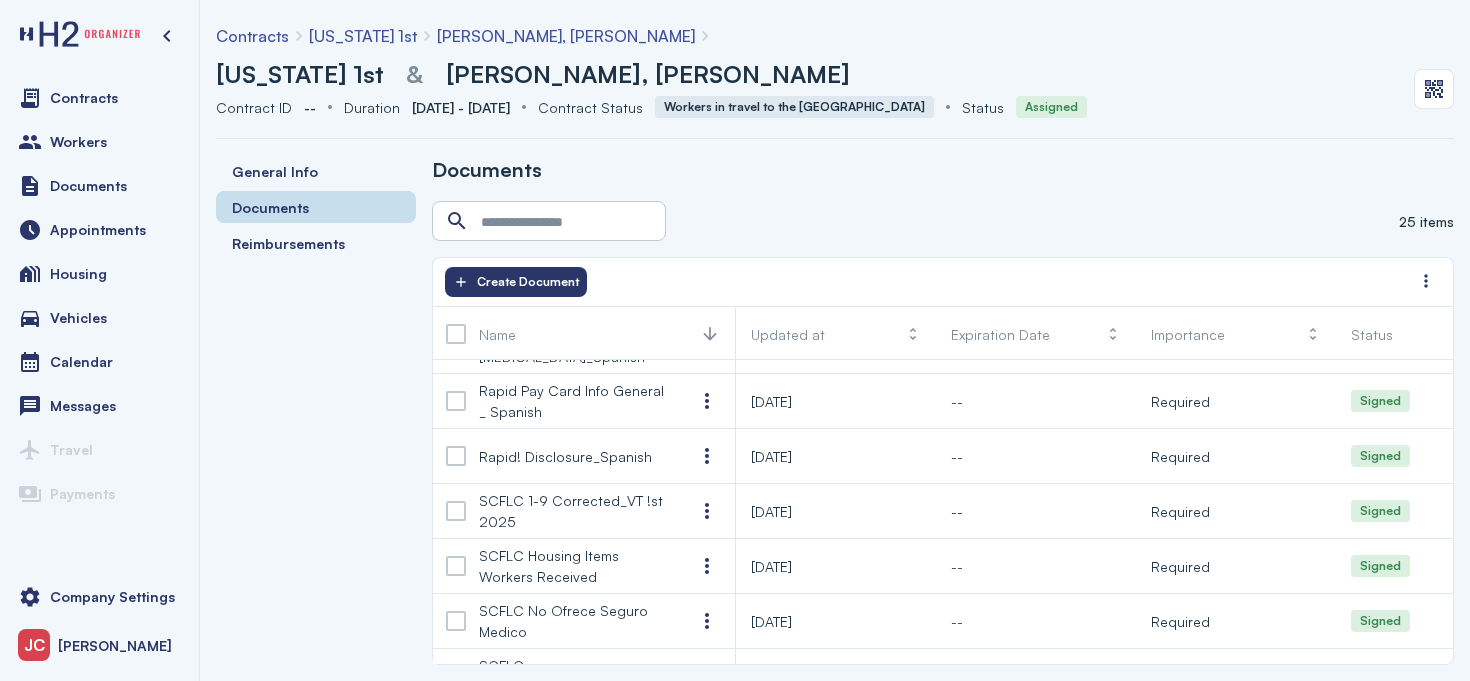 scroll, scrollTop: 635, scrollLeft: 1, axis: both 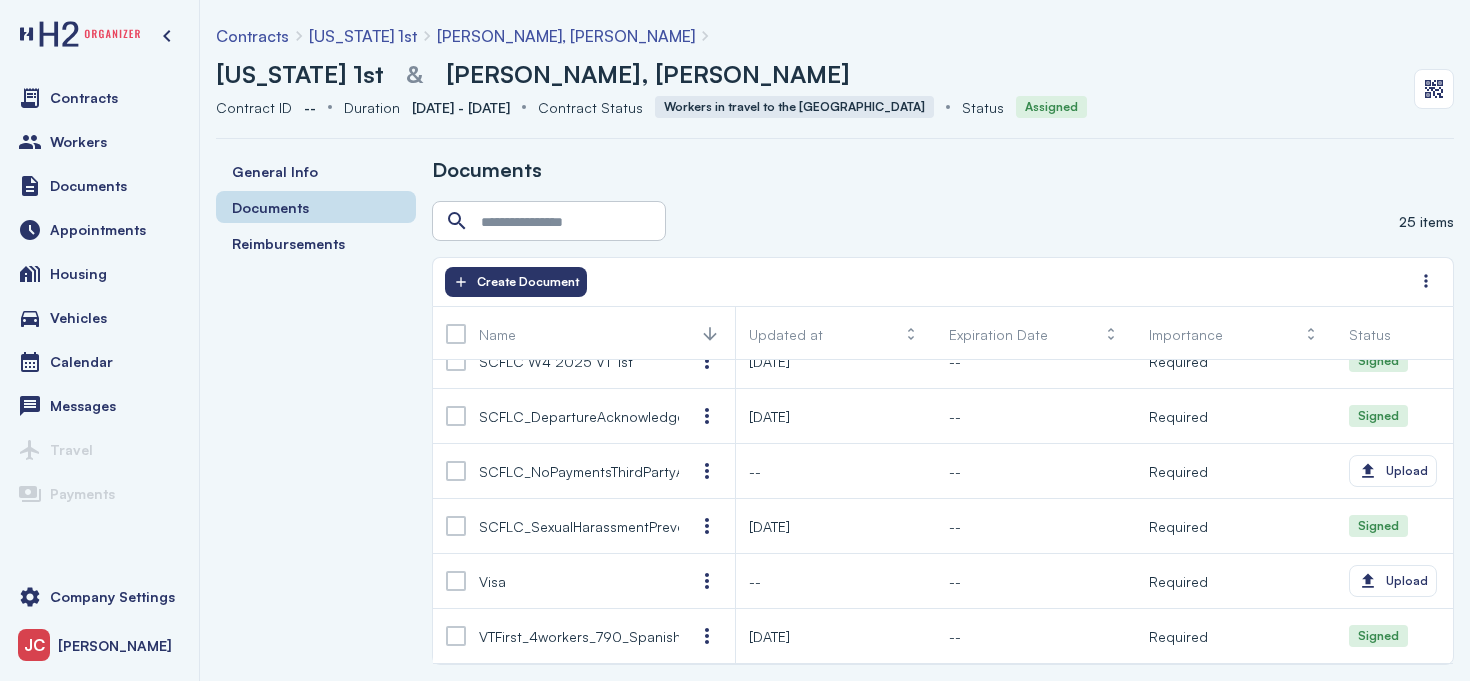 click on "[US_STATE] 1st" at bounding box center (363, 36) 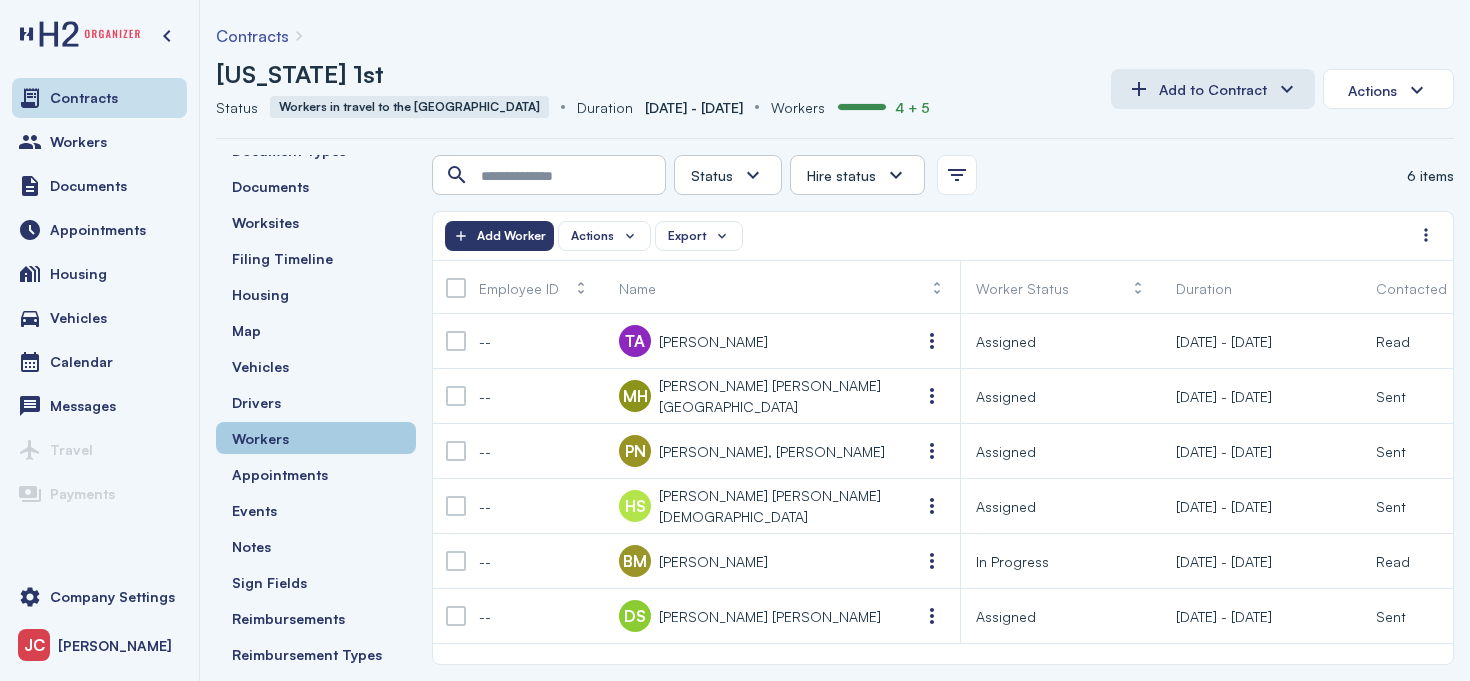 scroll, scrollTop: 98, scrollLeft: 0, axis: vertical 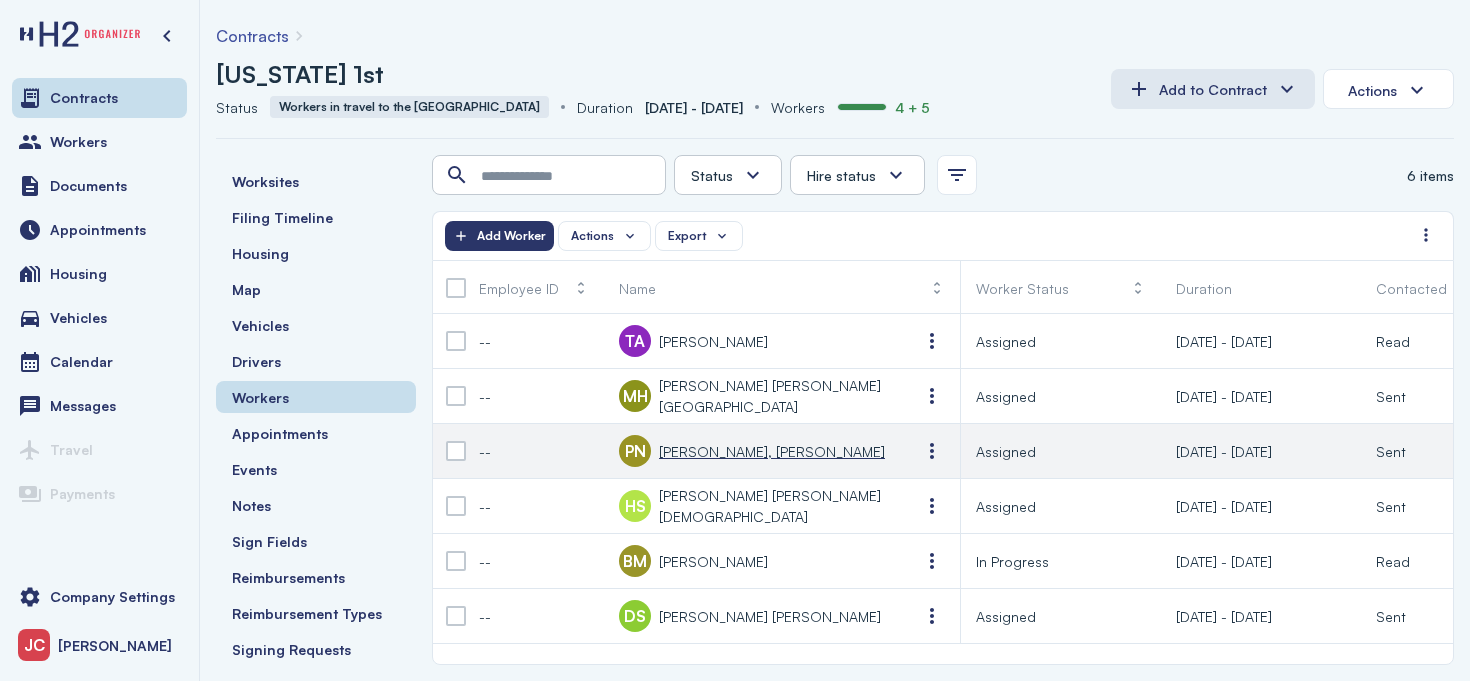 click on "[PERSON_NAME], [PERSON_NAME]" at bounding box center [772, 451] 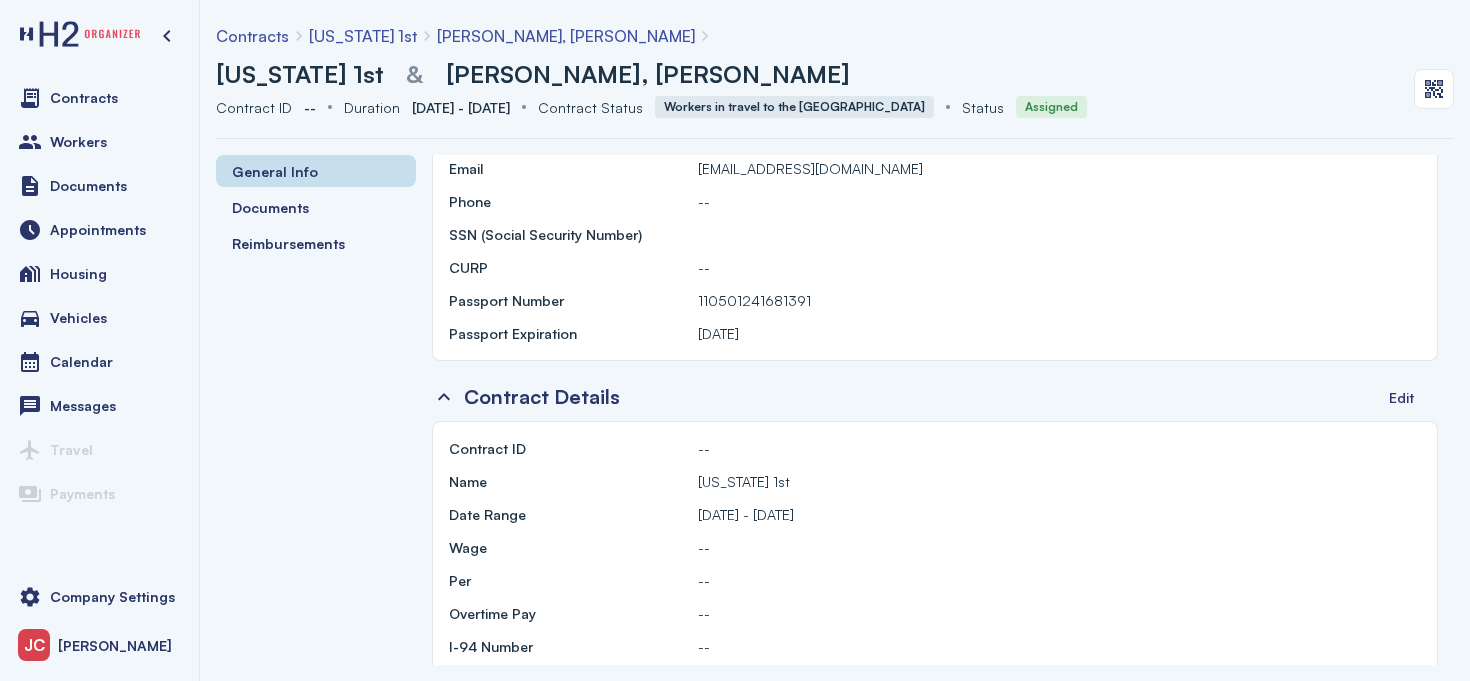 scroll, scrollTop: 96, scrollLeft: 0, axis: vertical 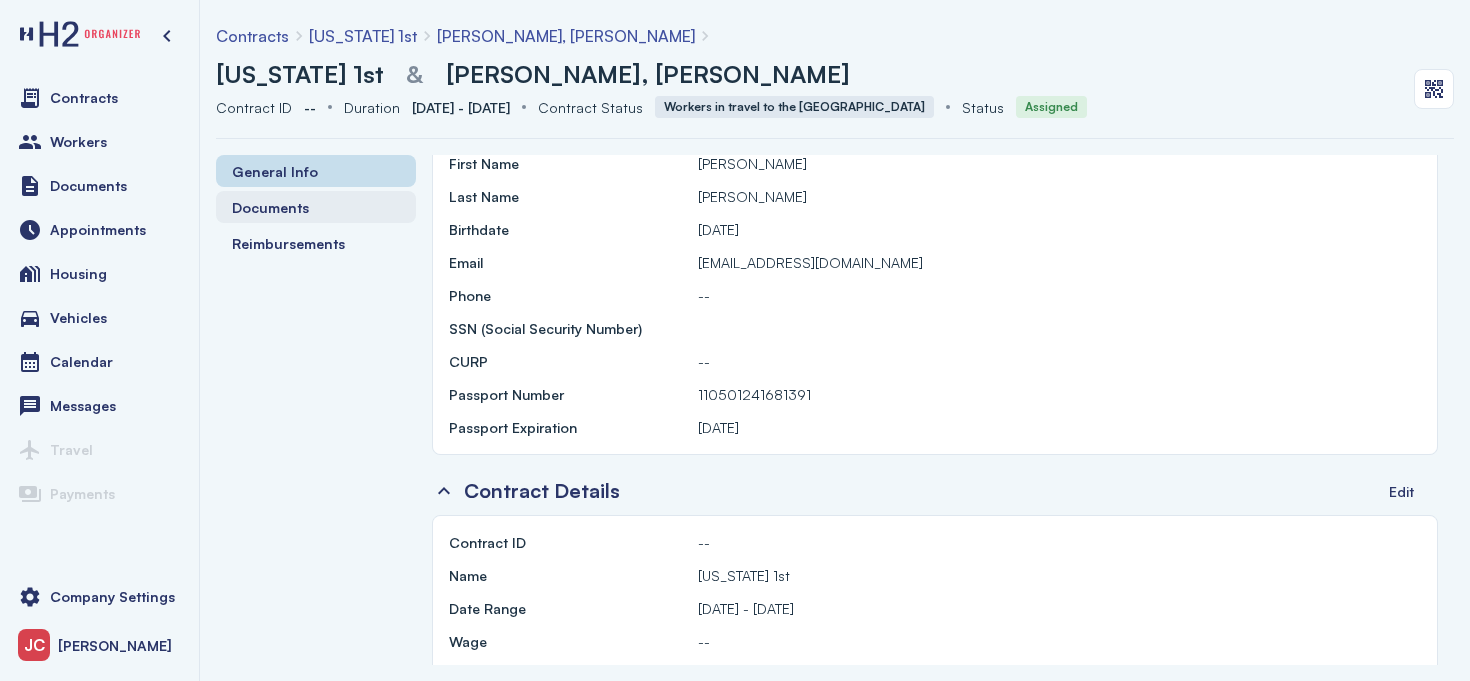 click on "Documents" at bounding box center (270, 207) 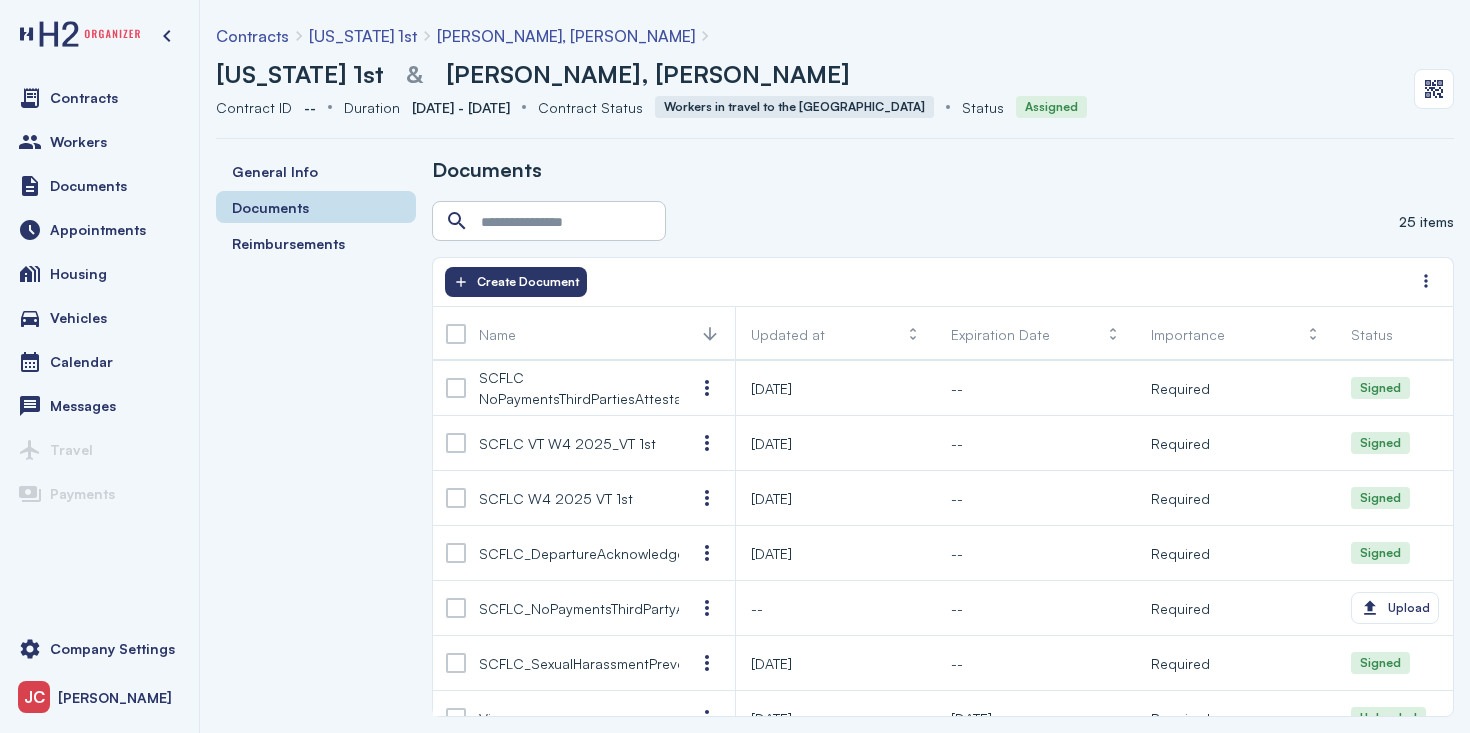 scroll, scrollTop: 926, scrollLeft: 0, axis: vertical 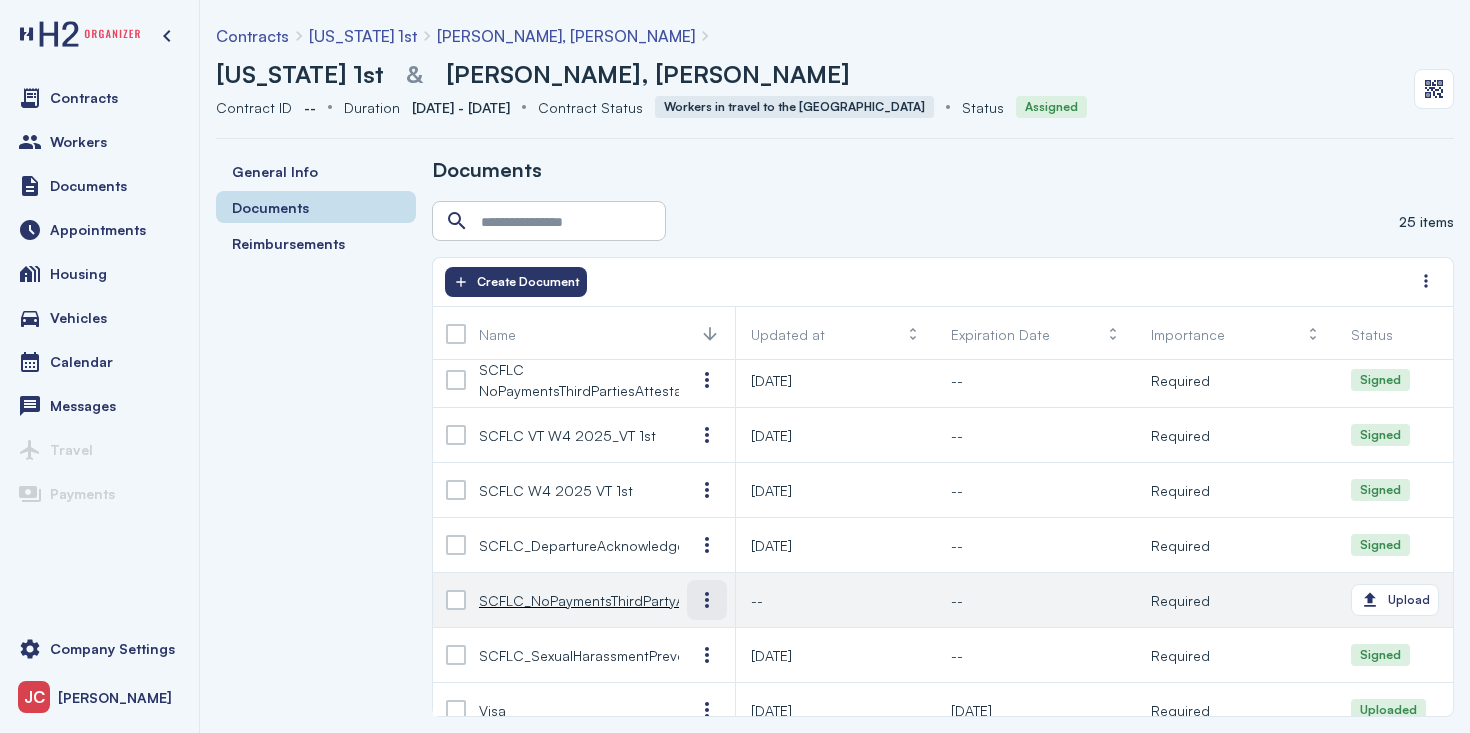 click at bounding box center [707, 600] 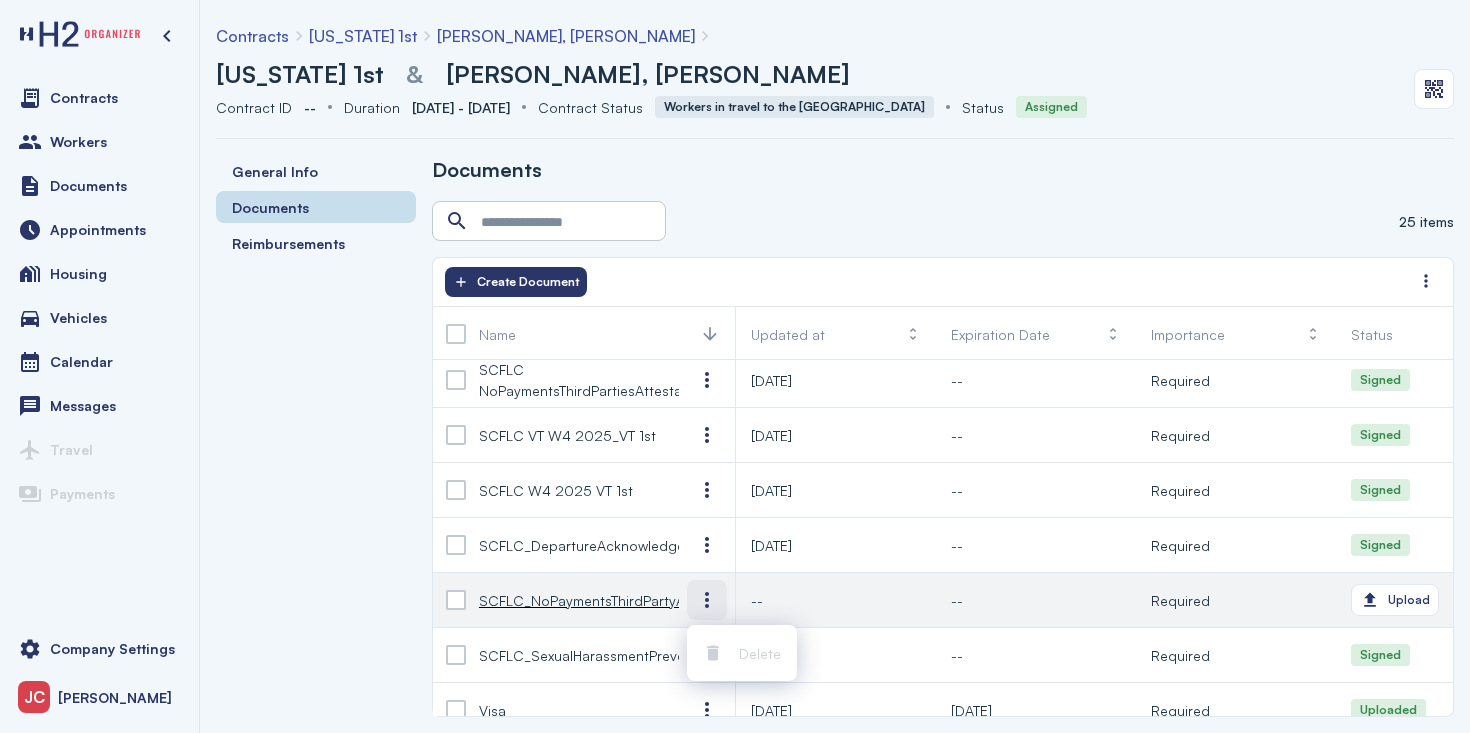 click at bounding box center [707, 600] 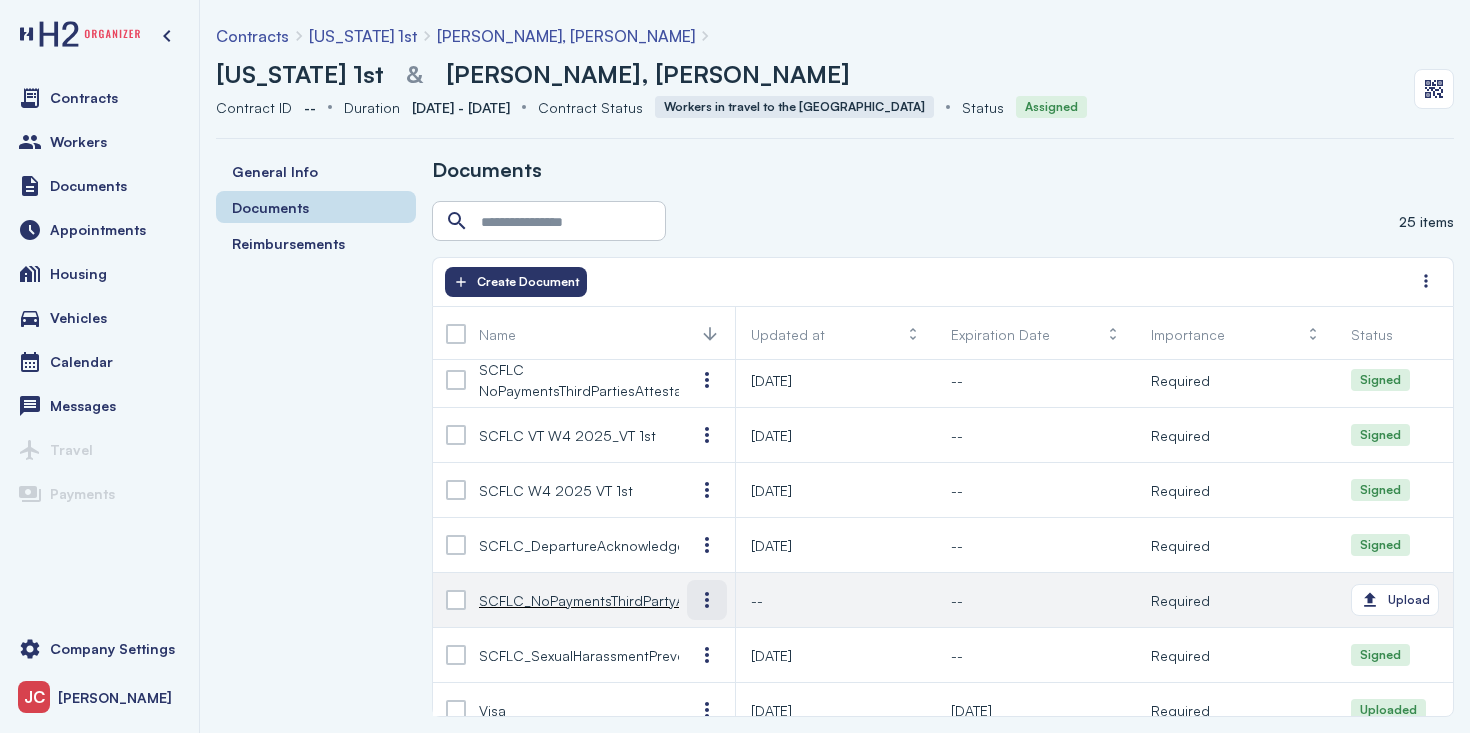 click at bounding box center (707, 600) 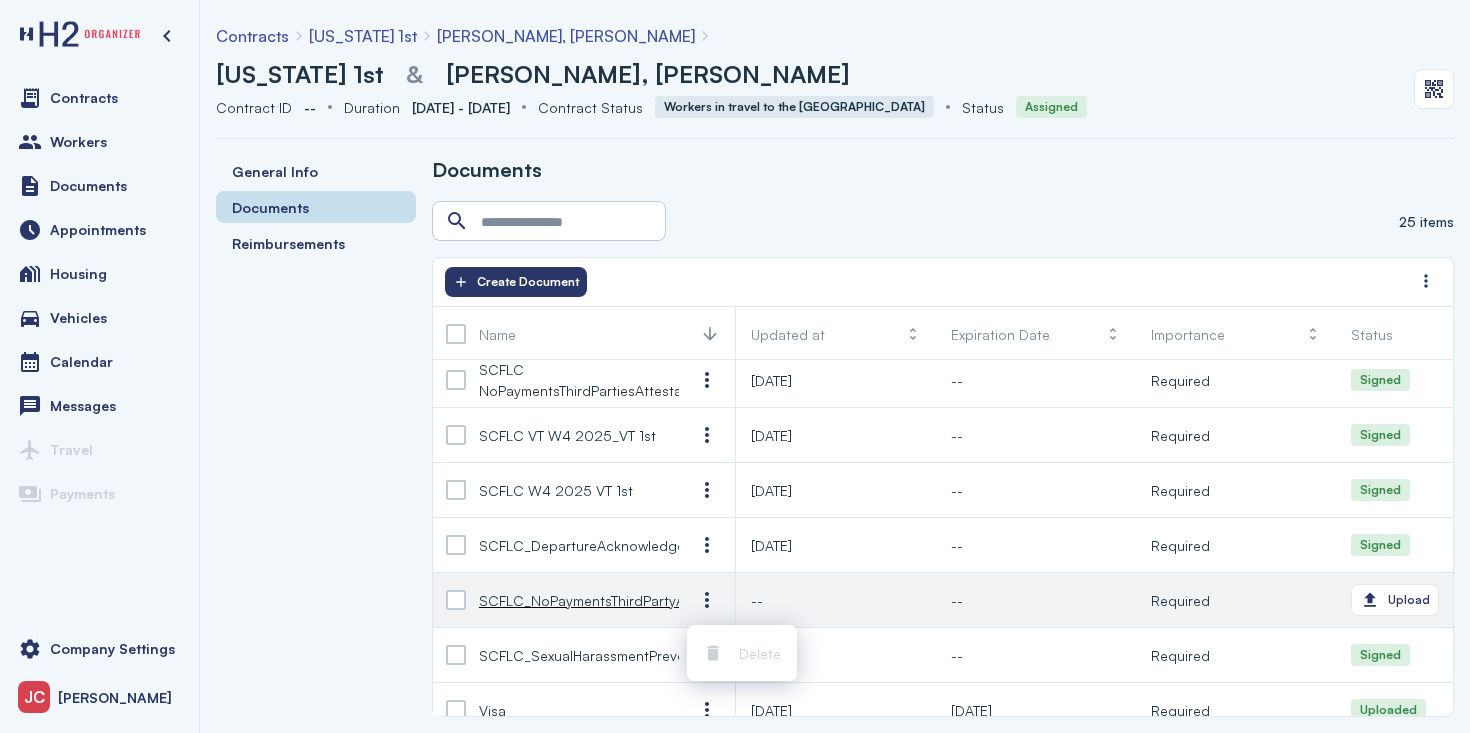 click at bounding box center (456, 600) 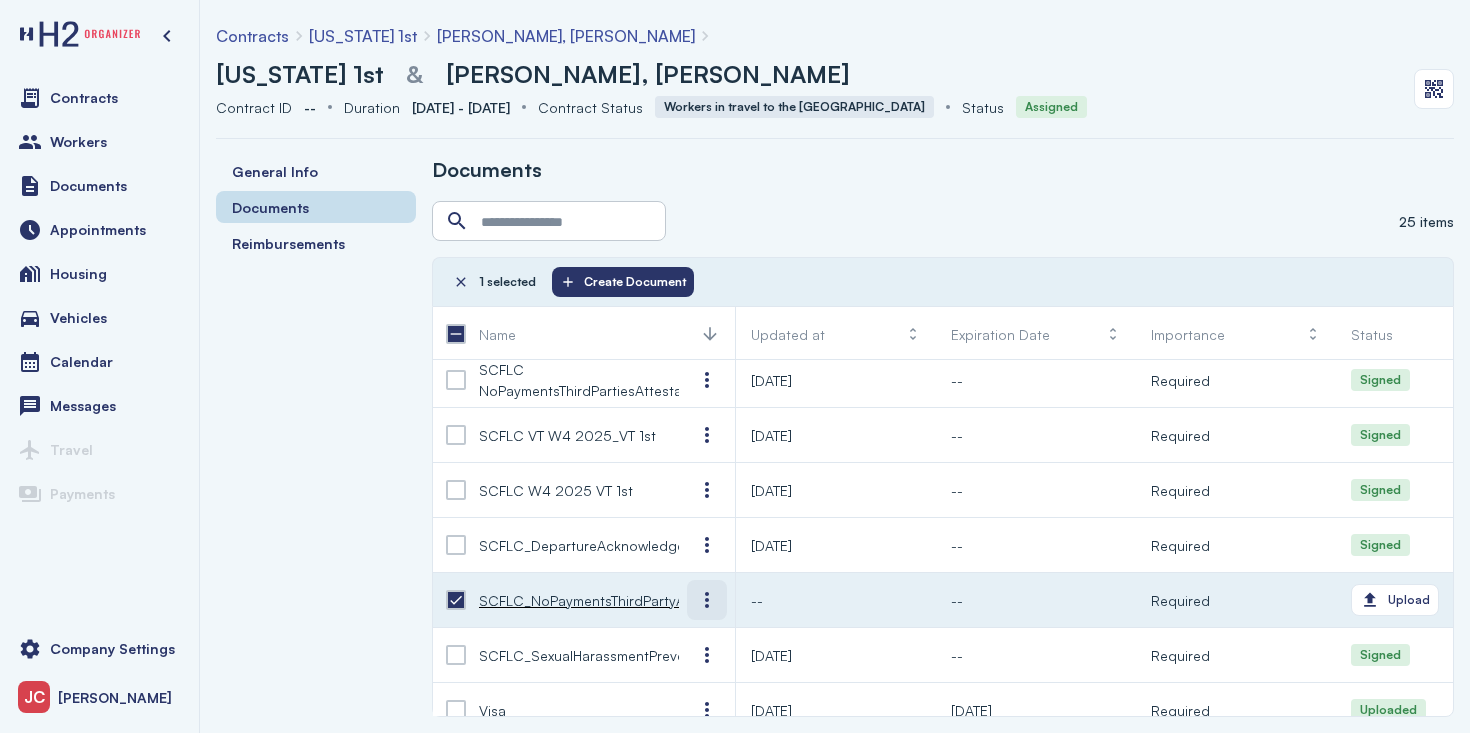 click at bounding box center [707, 600] 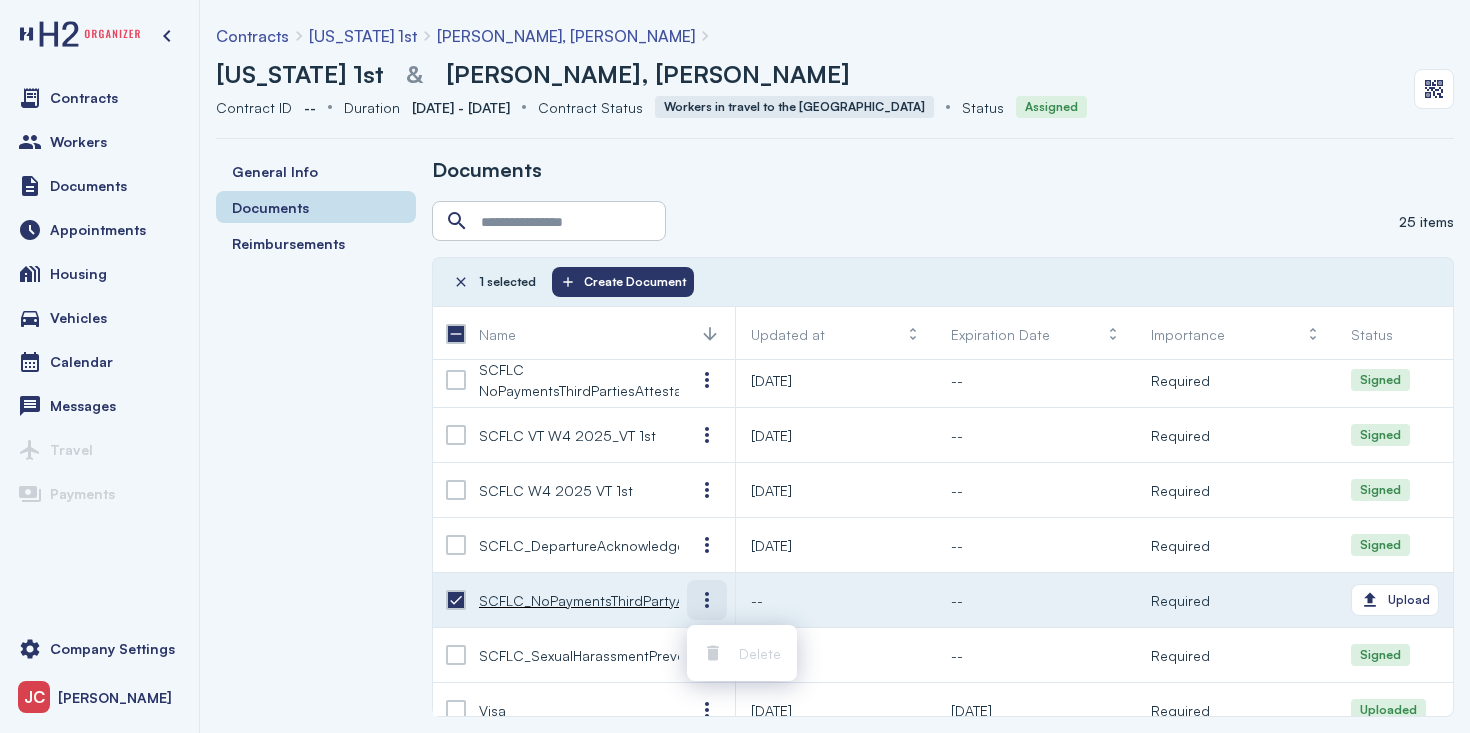 click at bounding box center (707, 600) 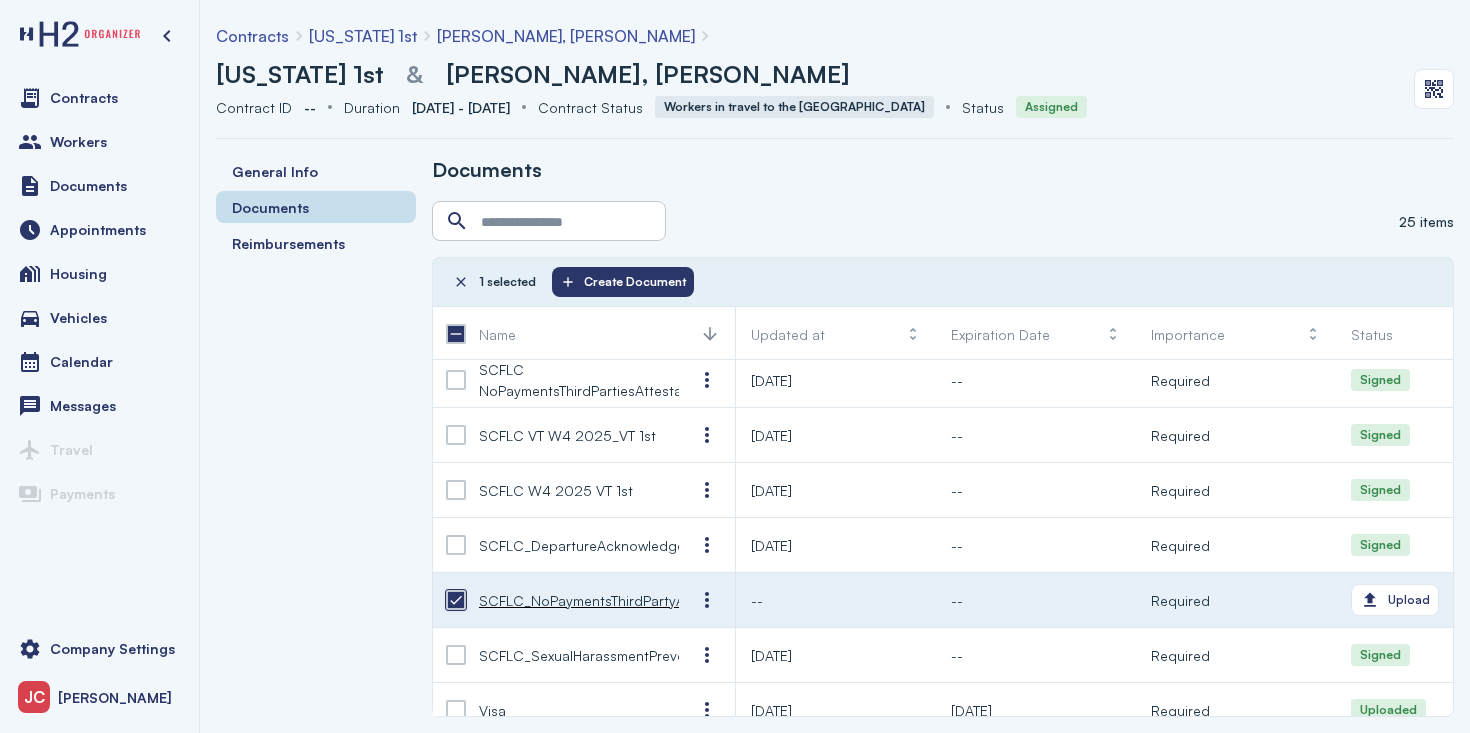 click at bounding box center [456, 600] 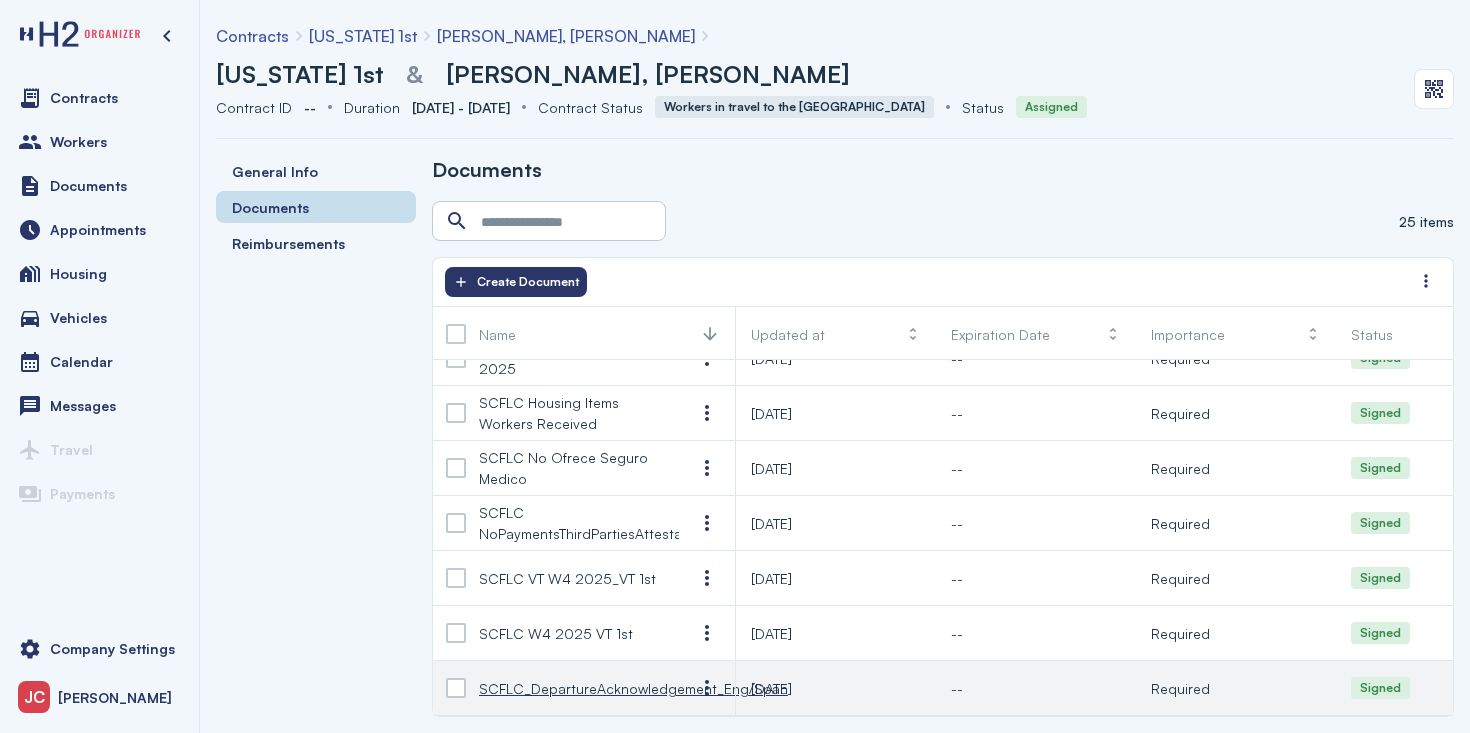 scroll, scrollTop: 603, scrollLeft: 0, axis: vertical 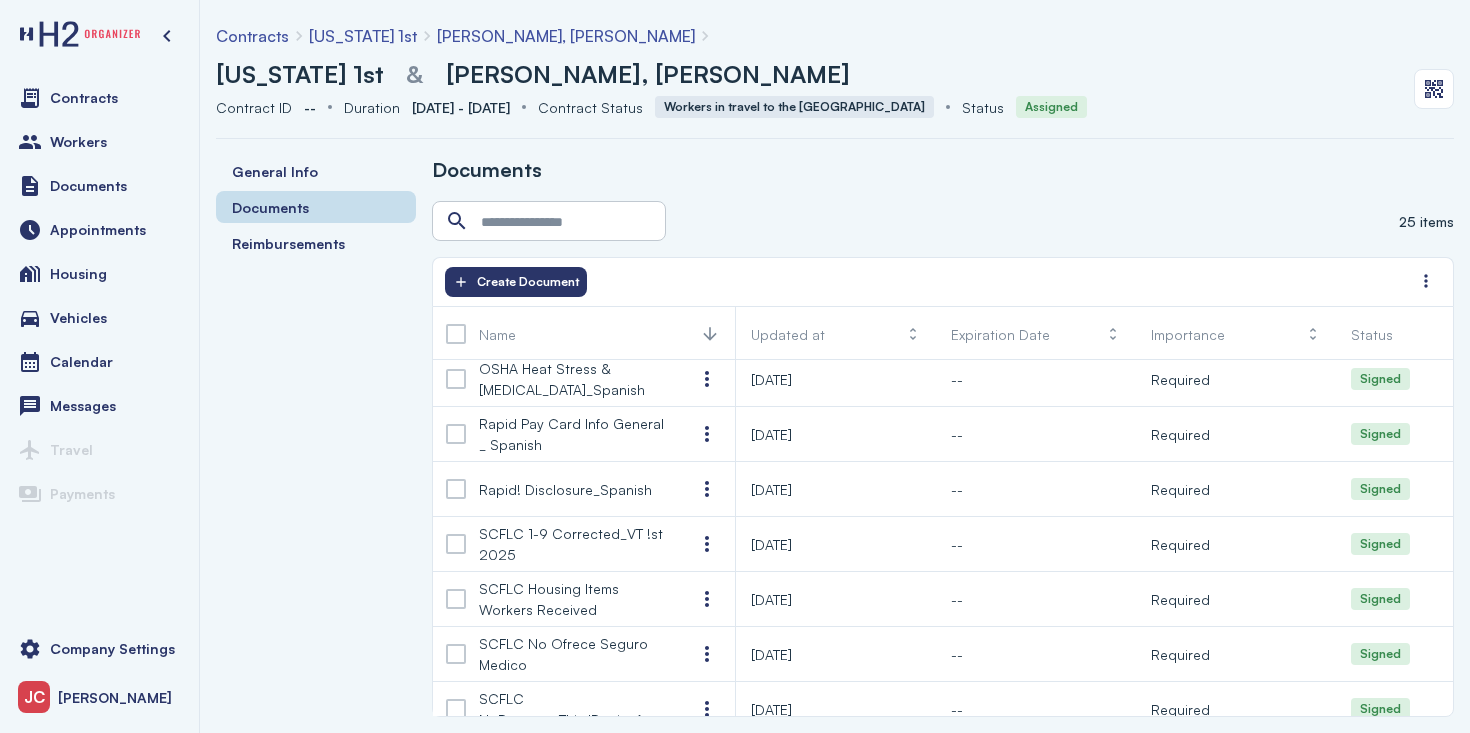 click on "[US_STATE] 1st" at bounding box center (300, 74) 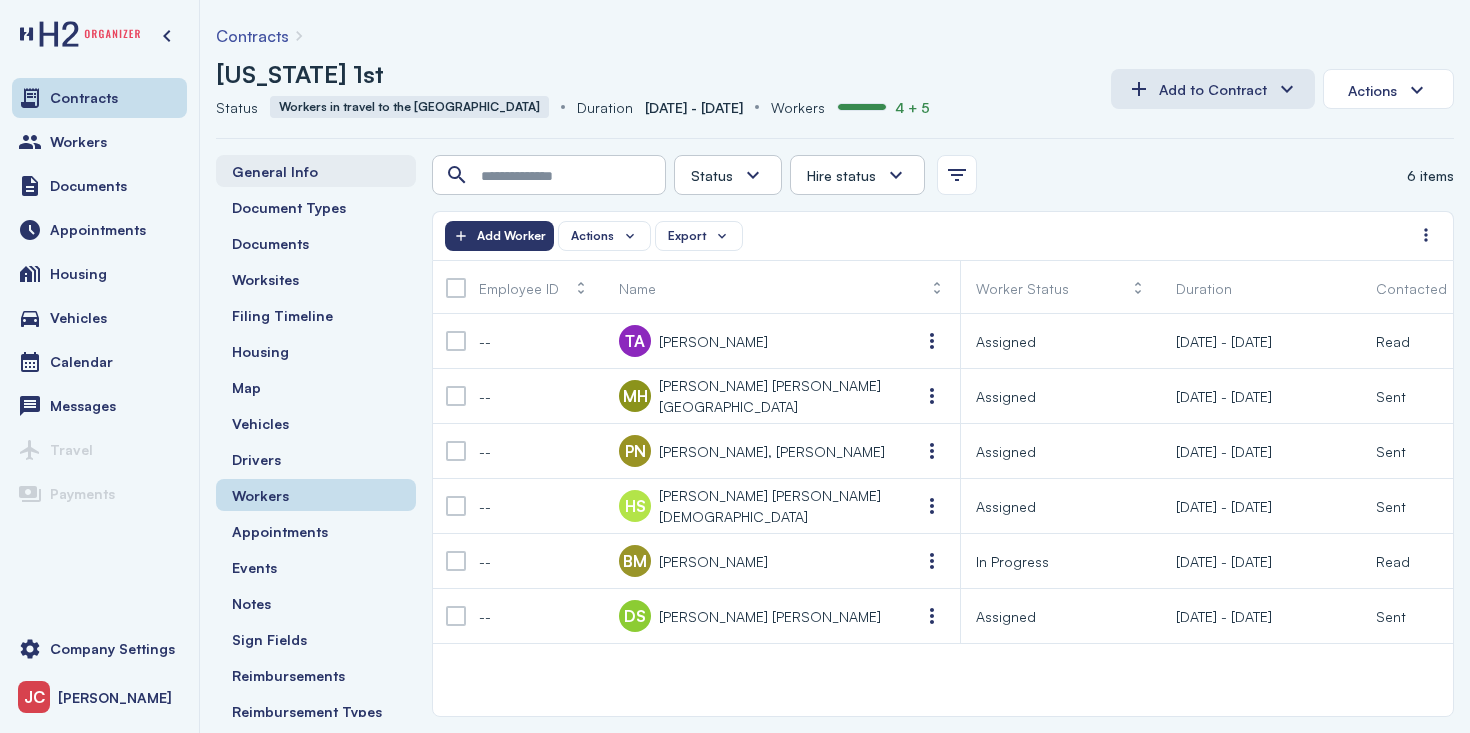 click on "General Info" at bounding box center [275, 171] 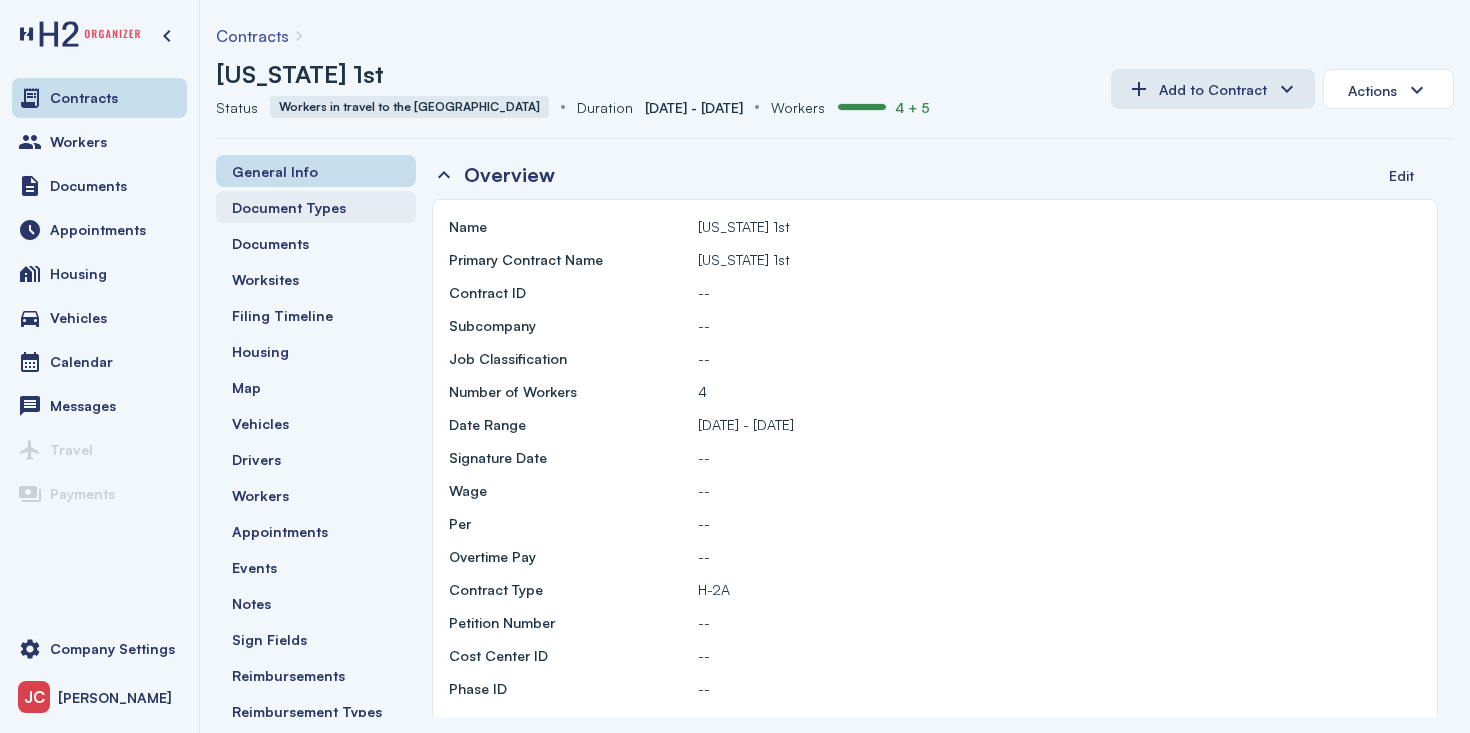 click on "Document Types" at bounding box center [289, 207] 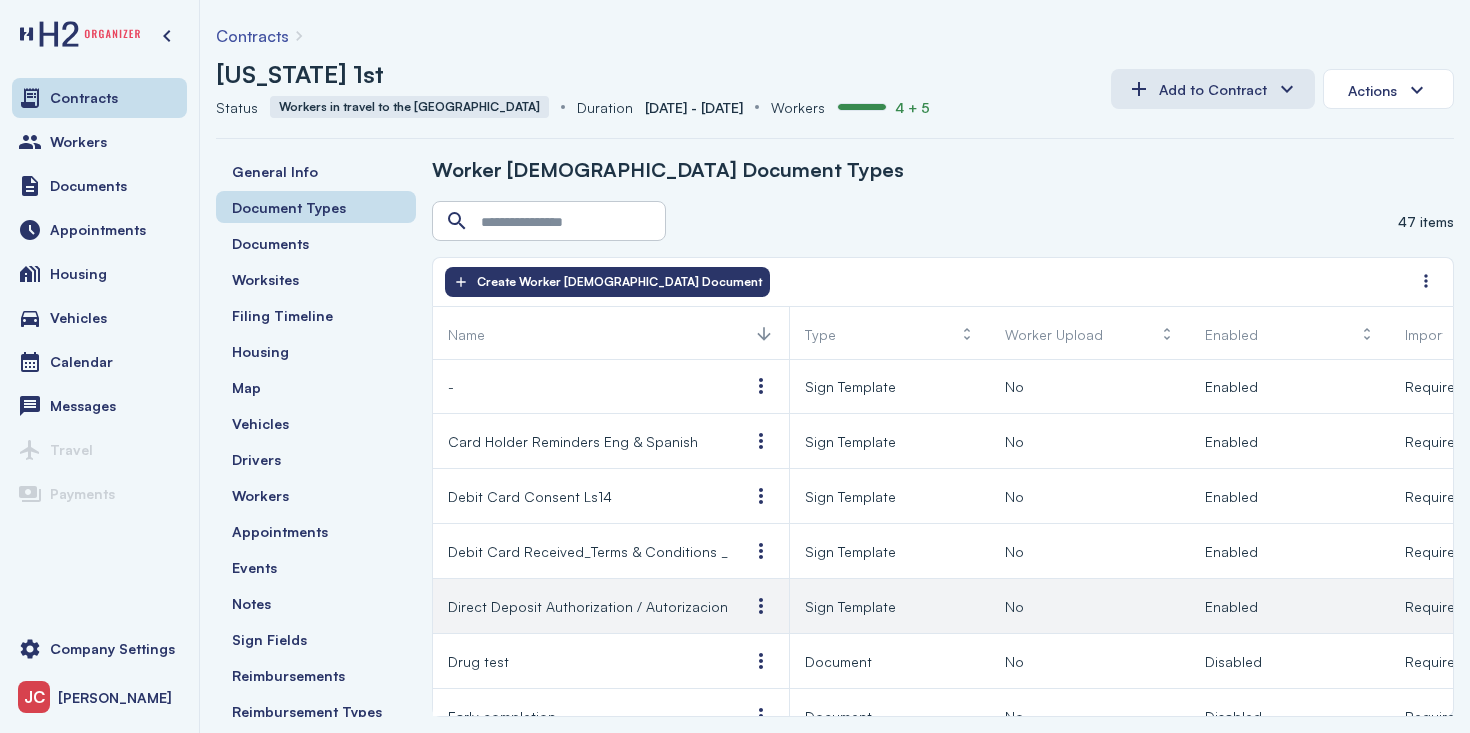 scroll, scrollTop: 1, scrollLeft: 537, axis: both 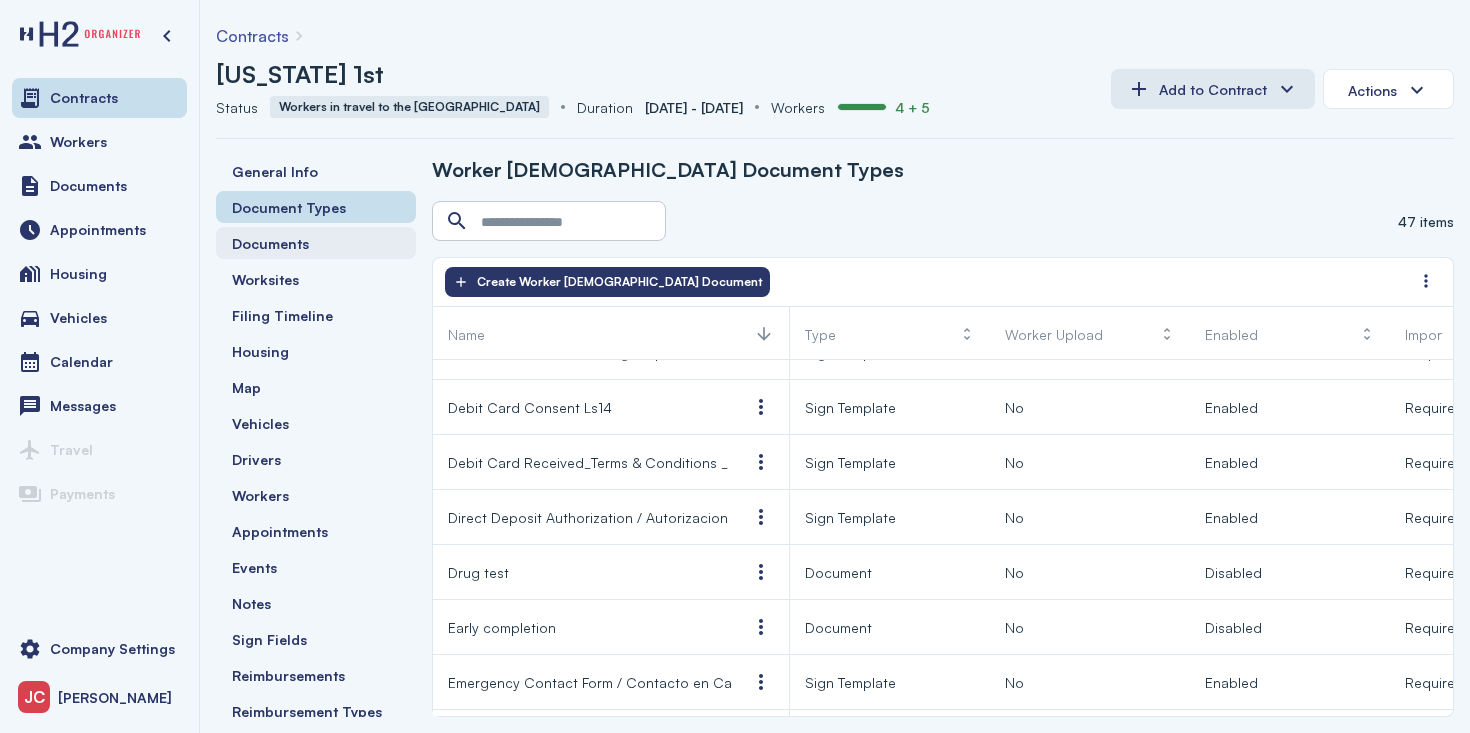 click on "Documents" at bounding box center [270, 243] 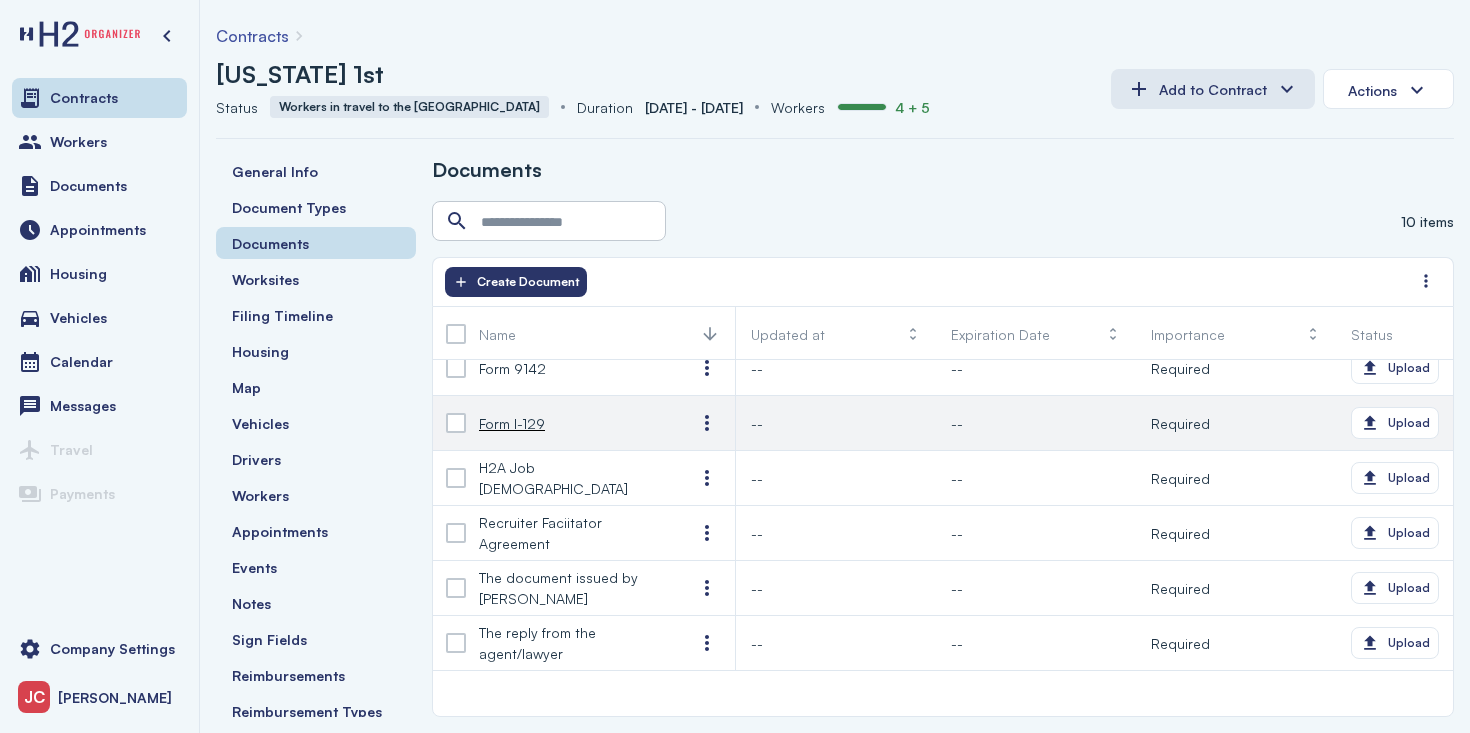 scroll, scrollTop: 0, scrollLeft: 0, axis: both 